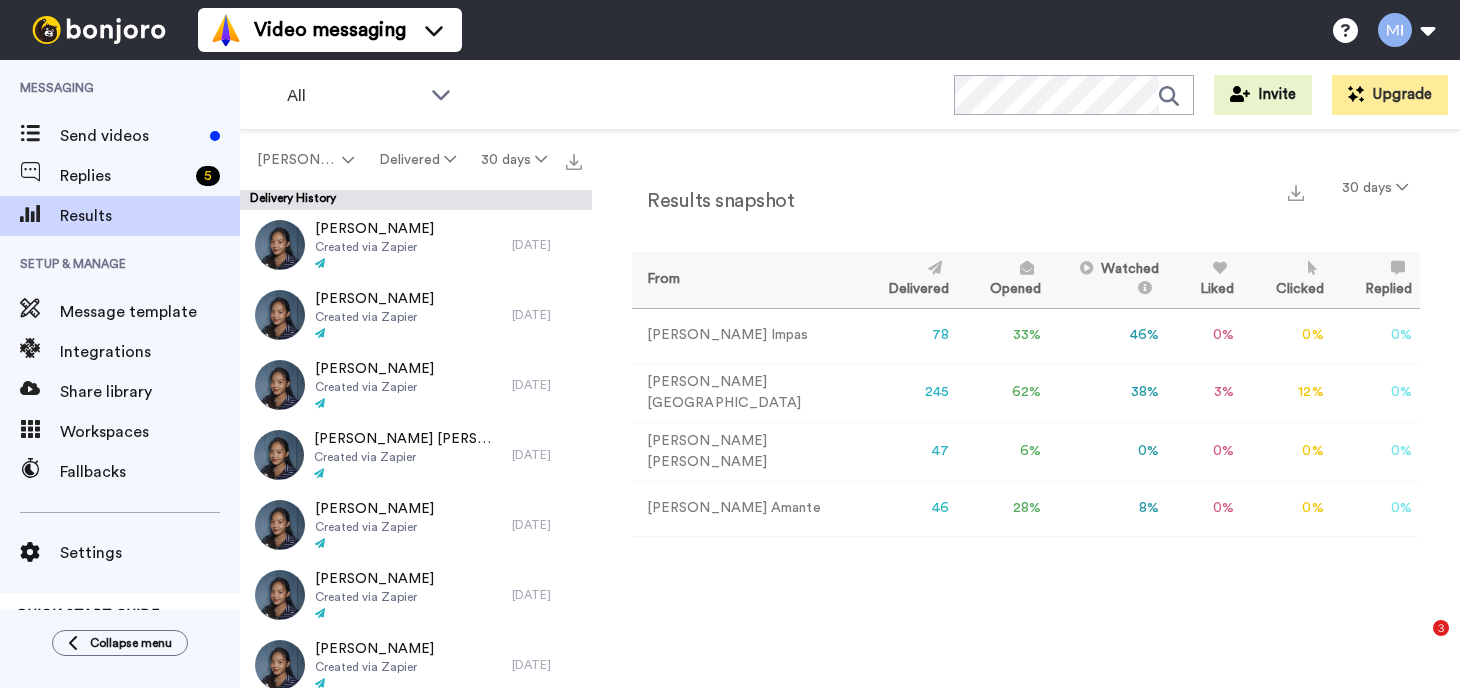 scroll, scrollTop: 0, scrollLeft: 0, axis: both 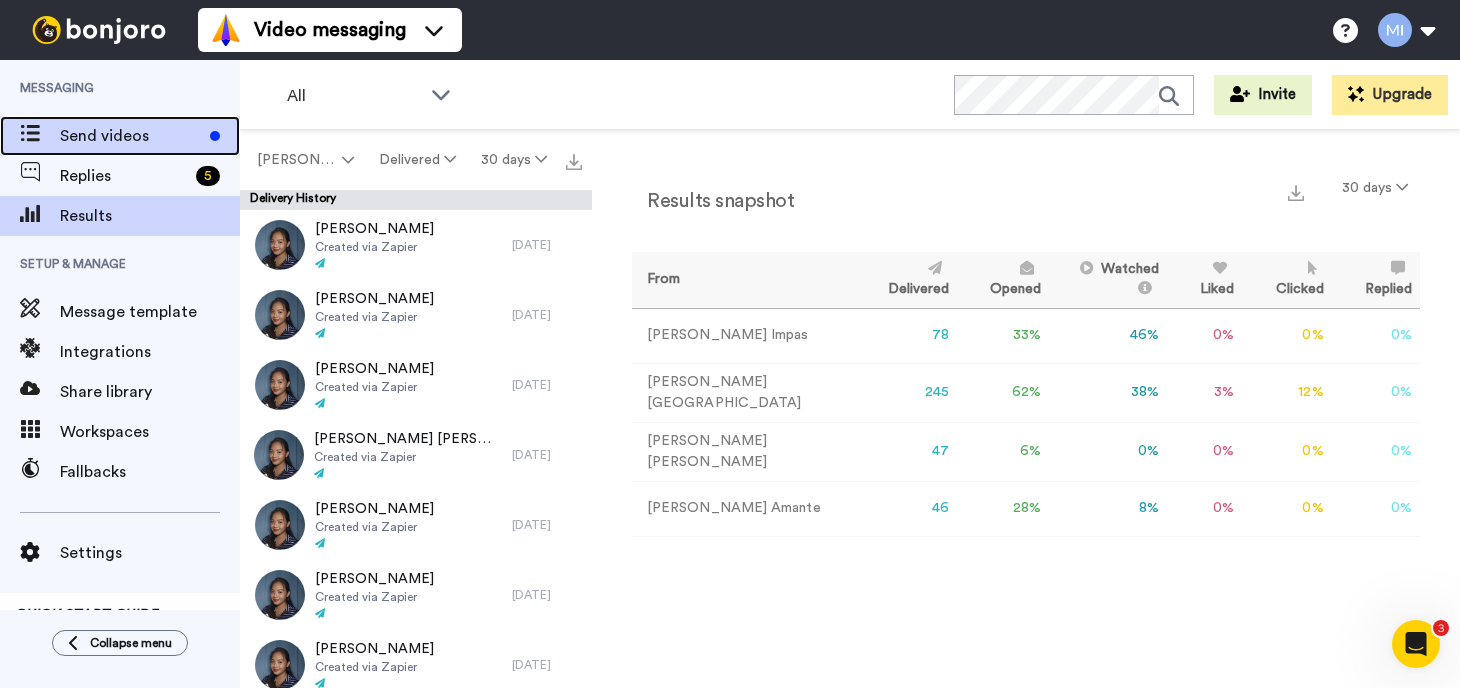 click on "Send videos" at bounding box center (131, 136) 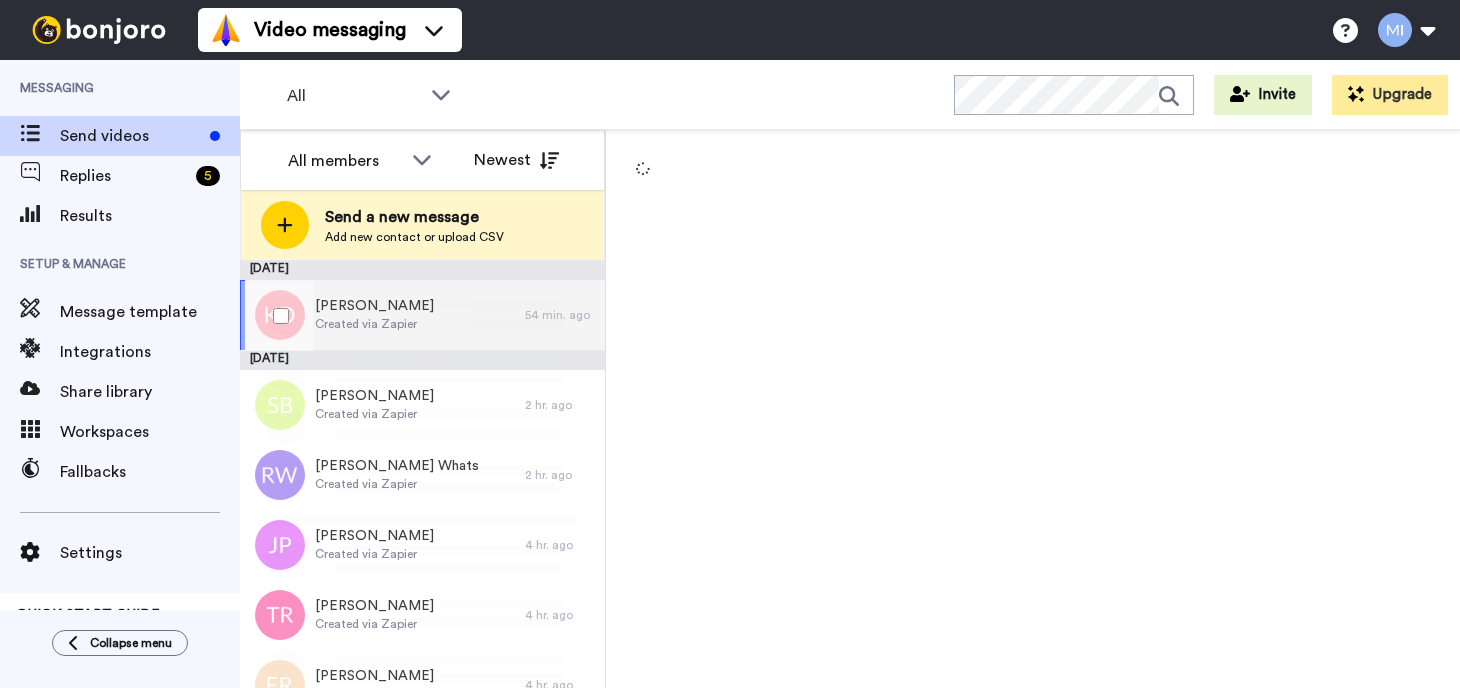 scroll, scrollTop: 0, scrollLeft: 0, axis: both 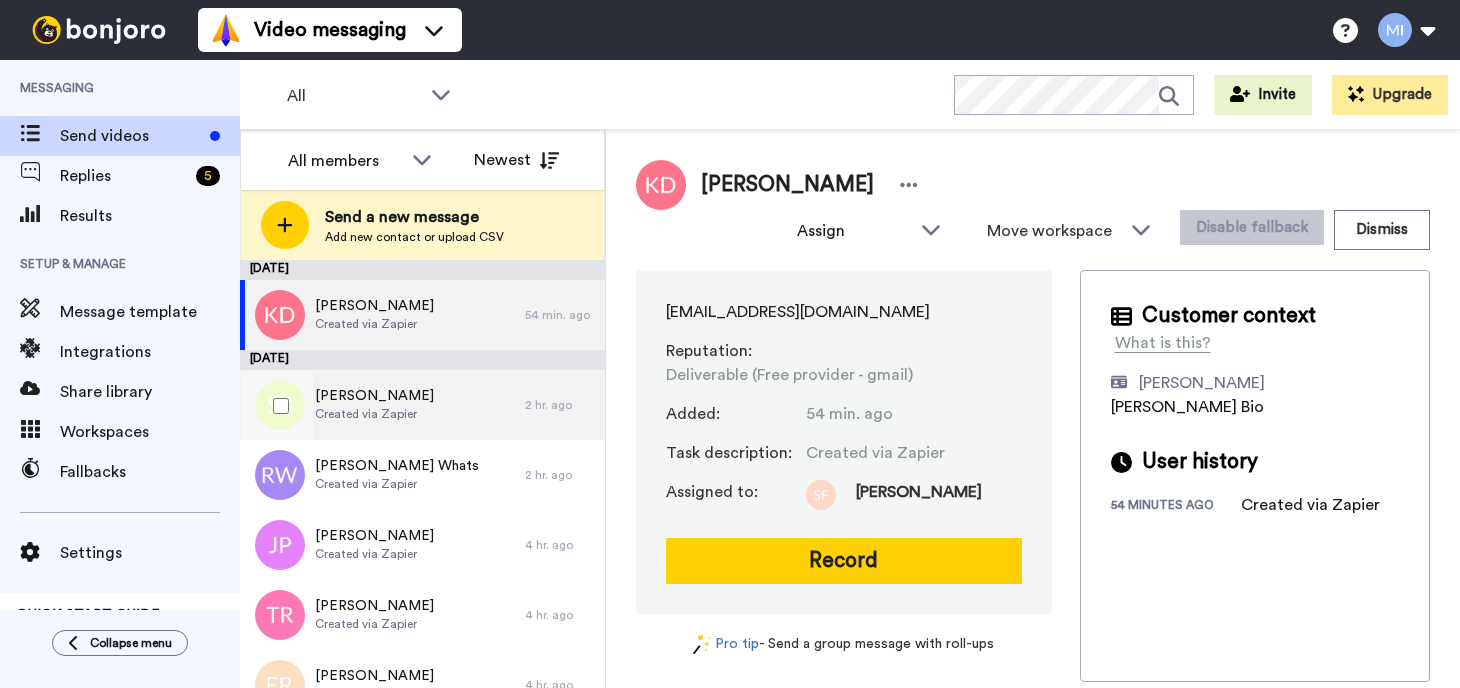click on "[PERSON_NAME] Created via Zapier" at bounding box center (382, 405) 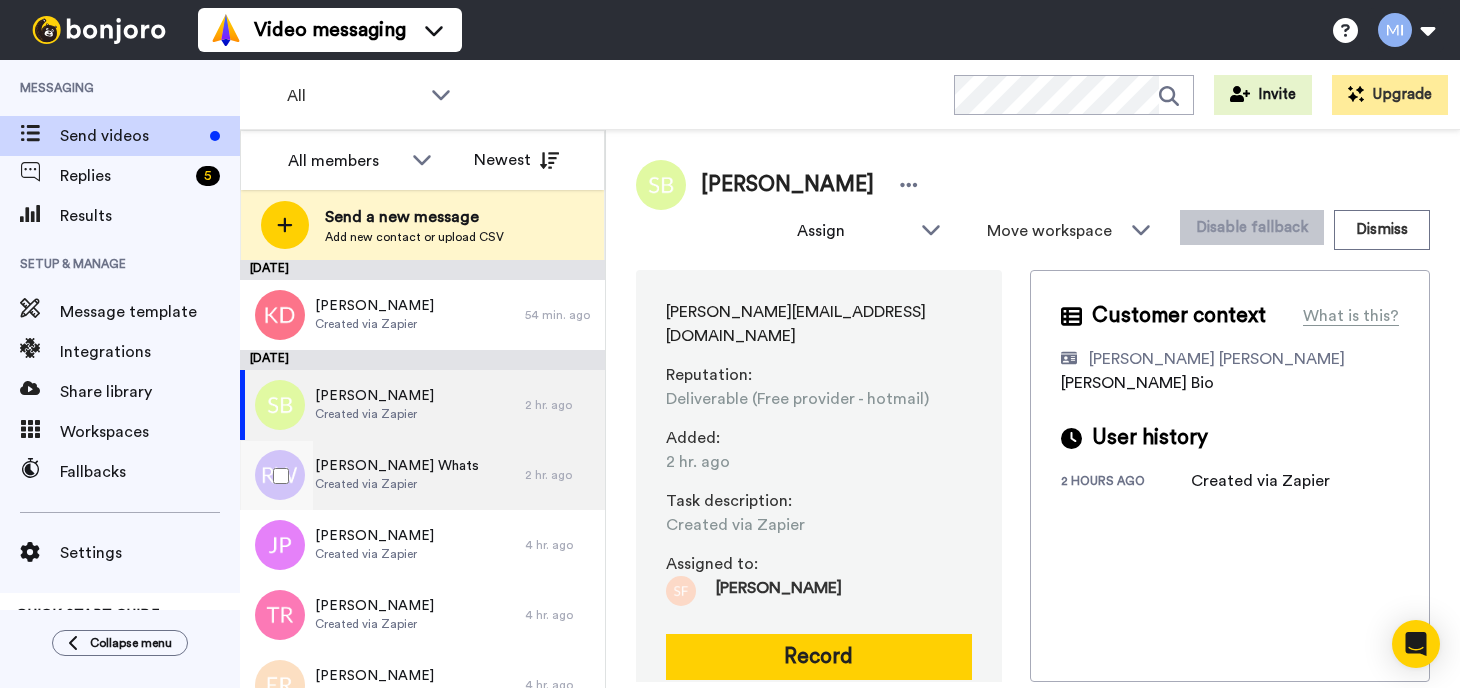 click on "[PERSON_NAME] Whats Created via Zapier" at bounding box center [382, 475] 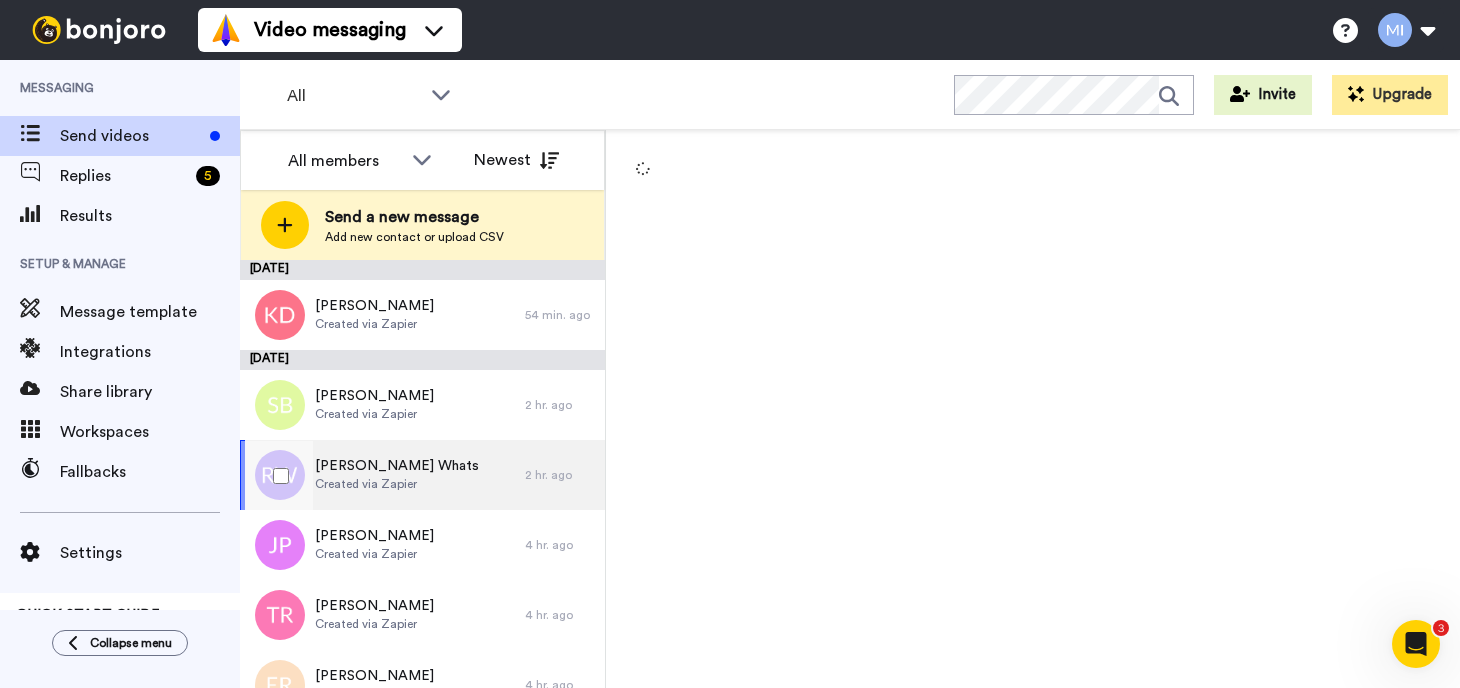 scroll, scrollTop: 0, scrollLeft: 0, axis: both 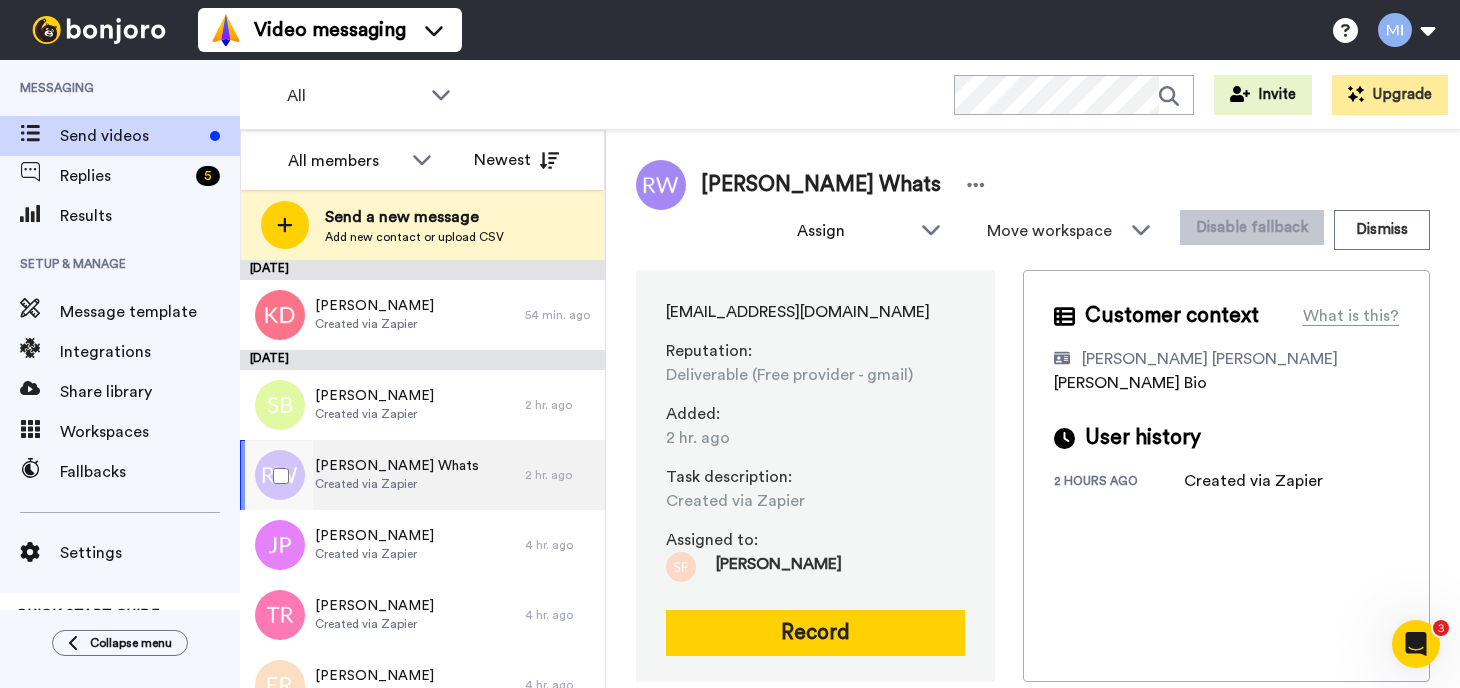 click on "[PERSON_NAME] Whats Created via Zapier" at bounding box center (382, 475) 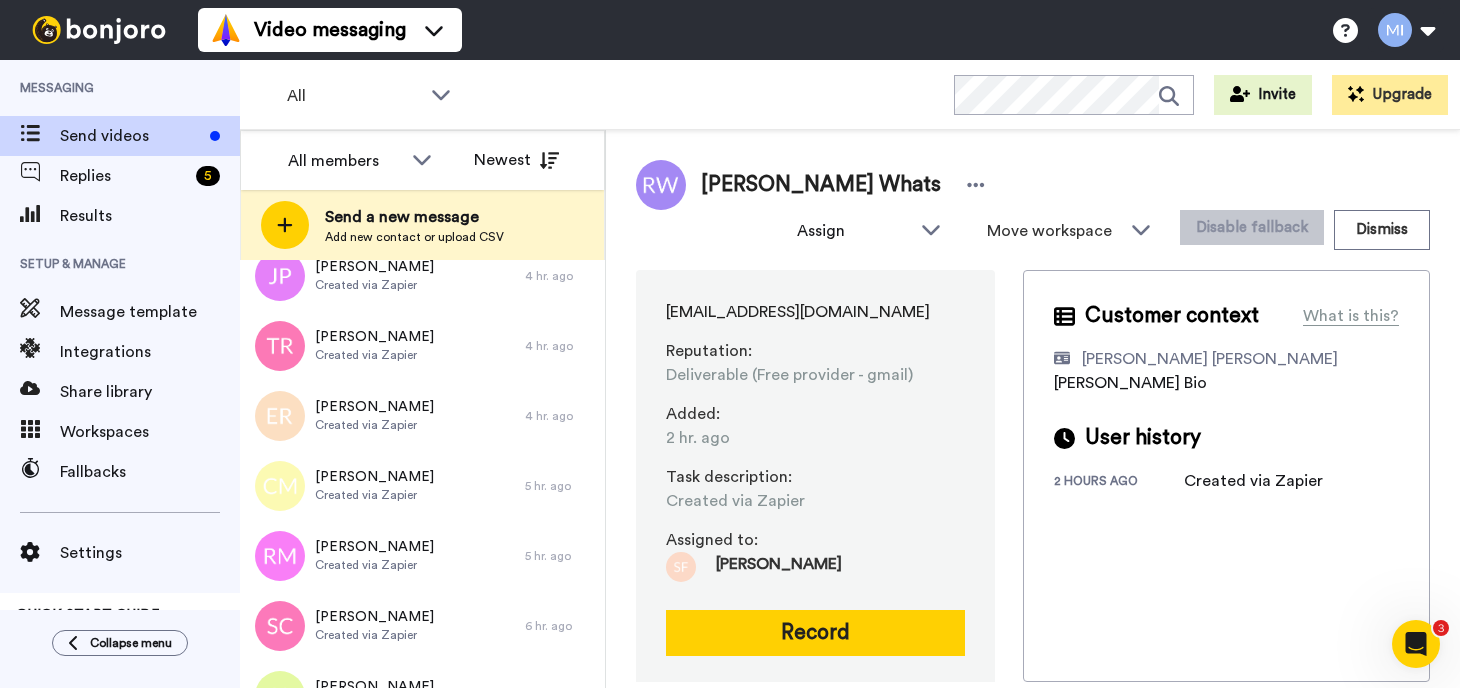scroll, scrollTop: 284, scrollLeft: 0, axis: vertical 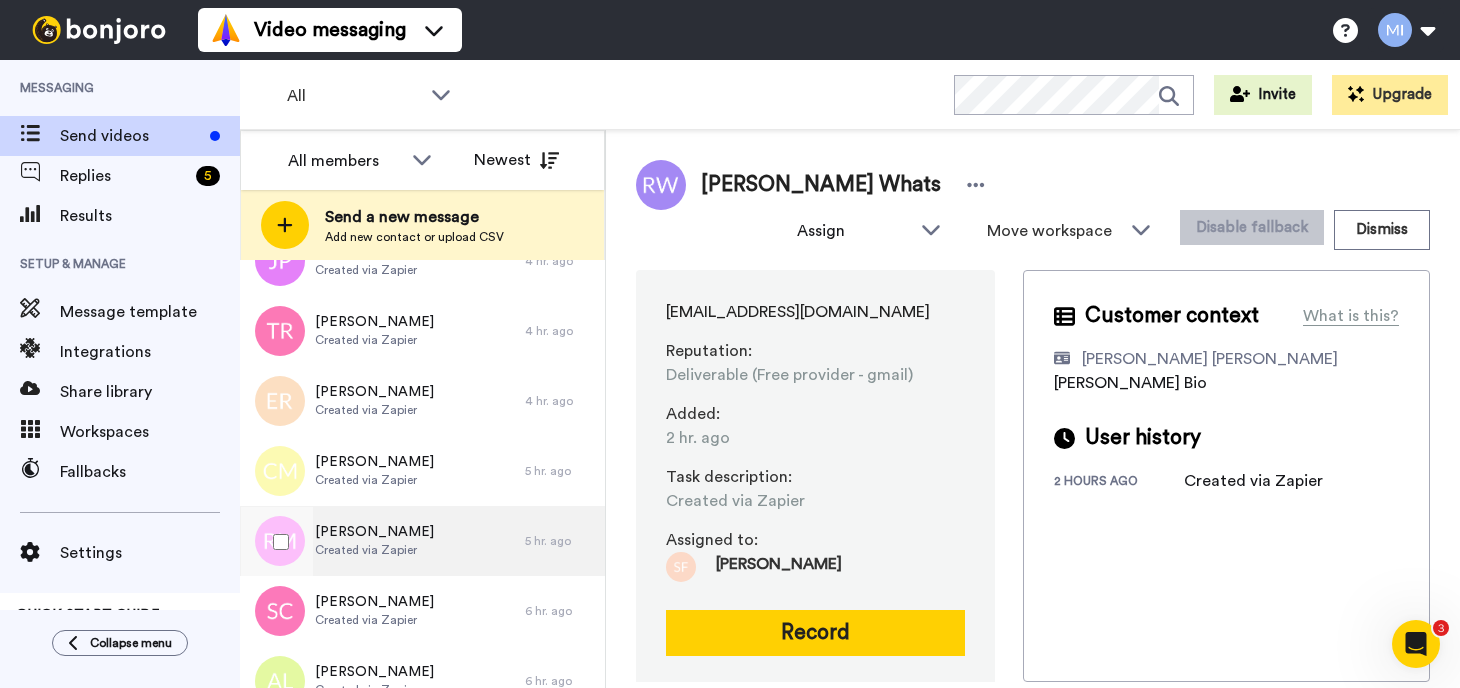 click on "[PERSON_NAME] Created via Zapier" at bounding box center (382, 541) 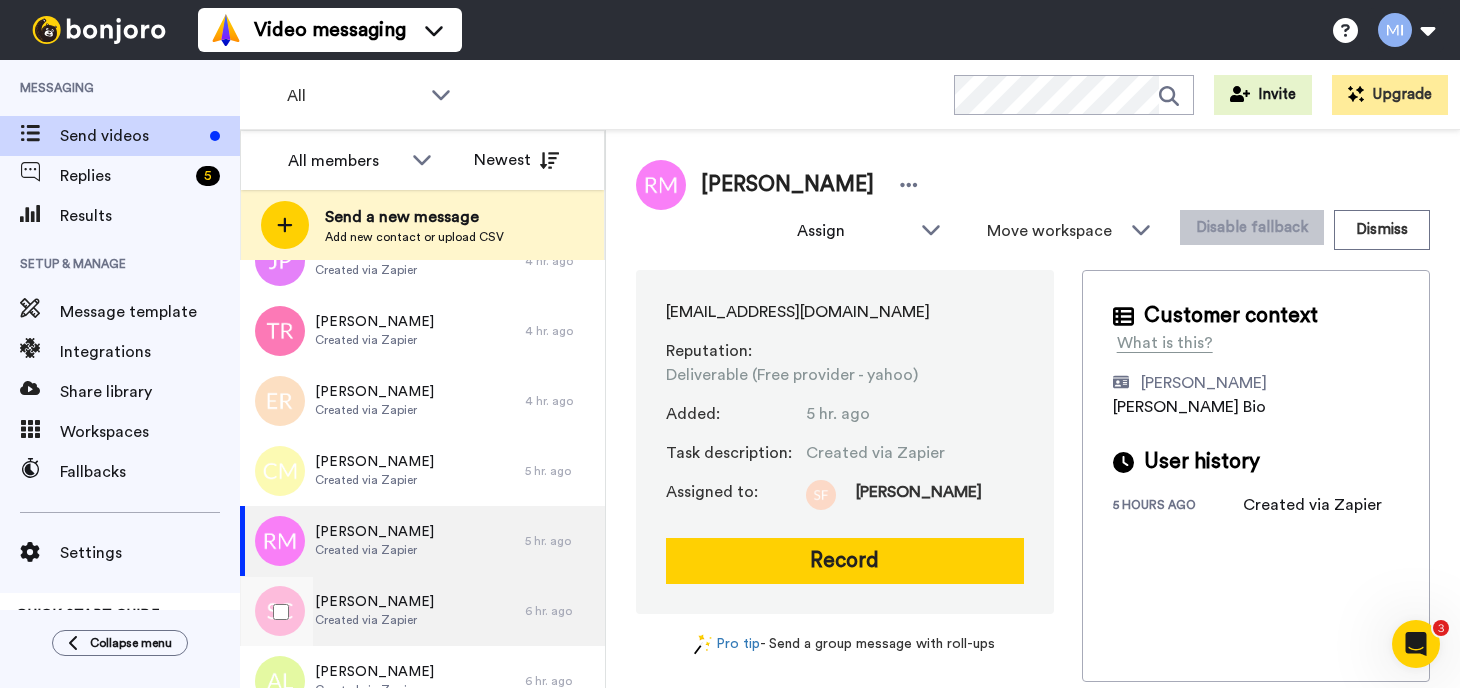 click on "[PERSON_NAME] Created via Zapier" at bounding box center (382, 611) 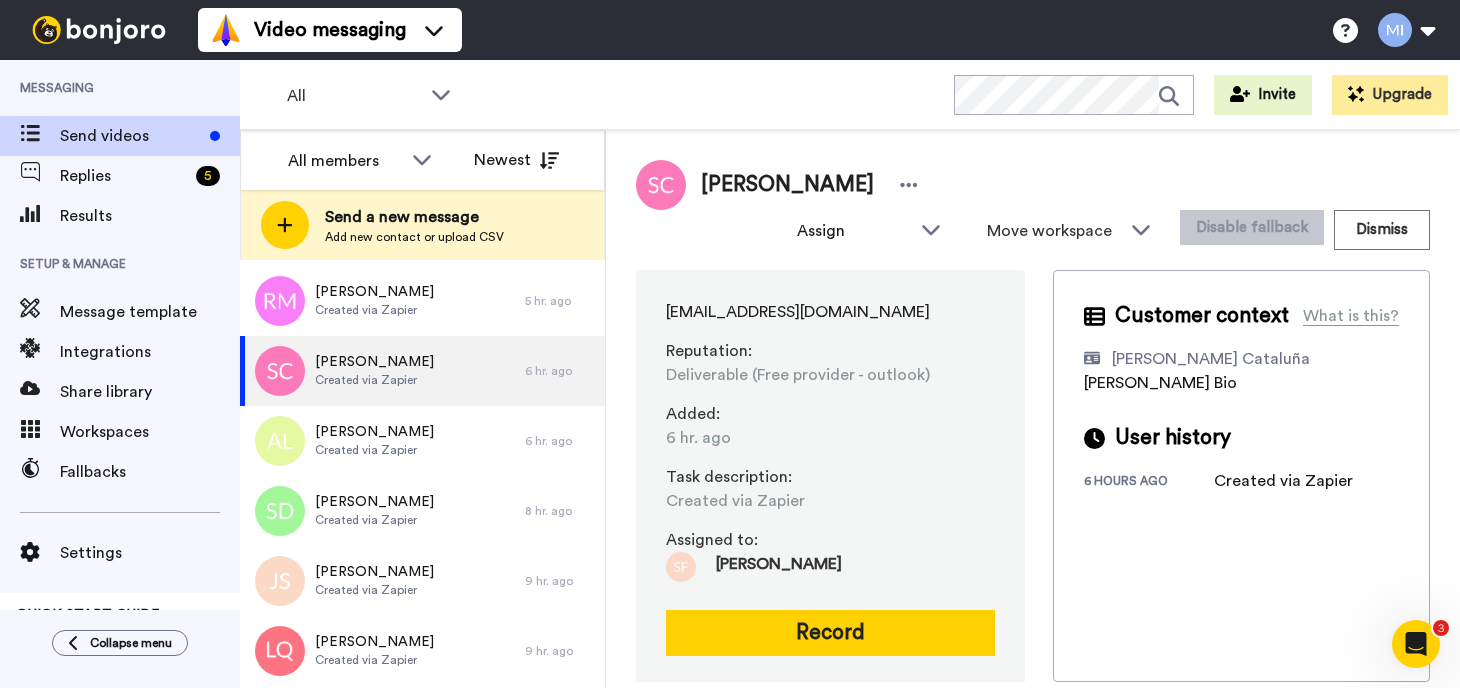 scroll, scrollTop: 549, scrollLeft: 0, axis: vertical 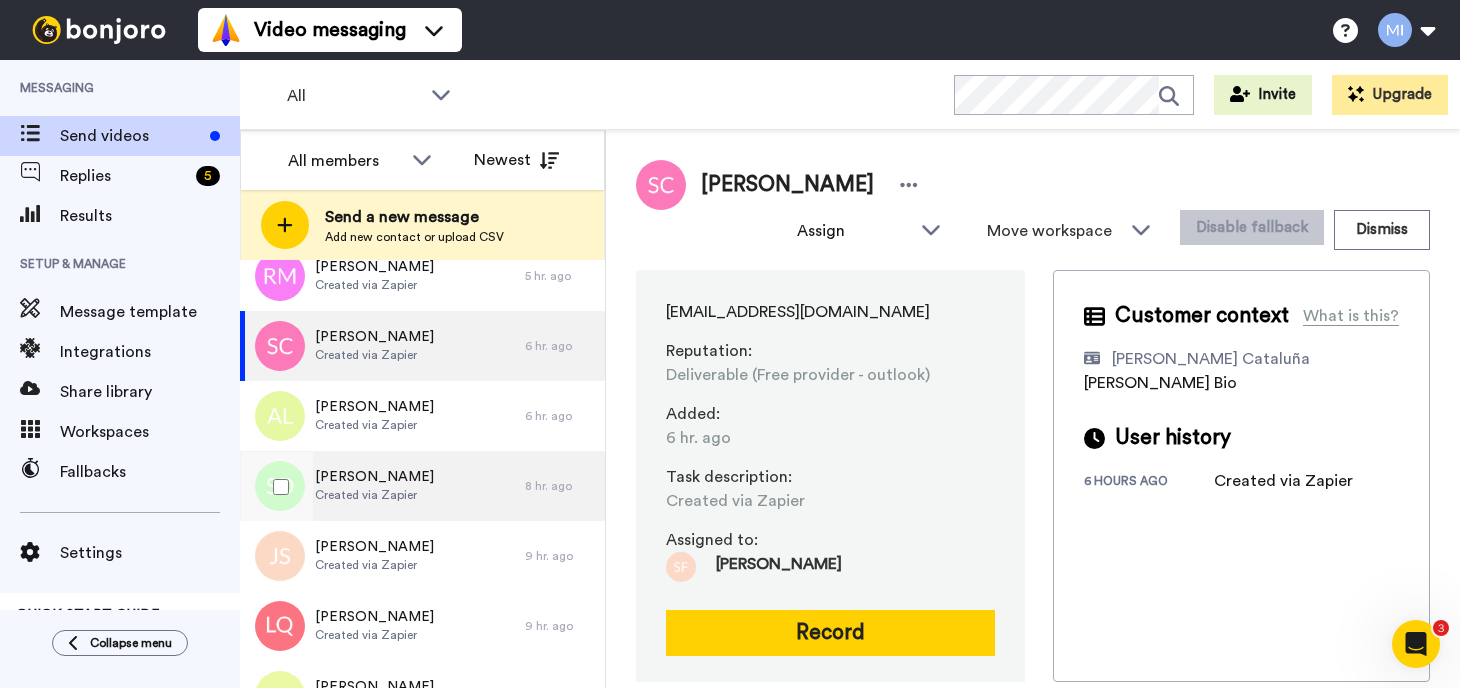 click on "[PERSON_NAME] Created via Zapier" at bounding box center (382, 486) 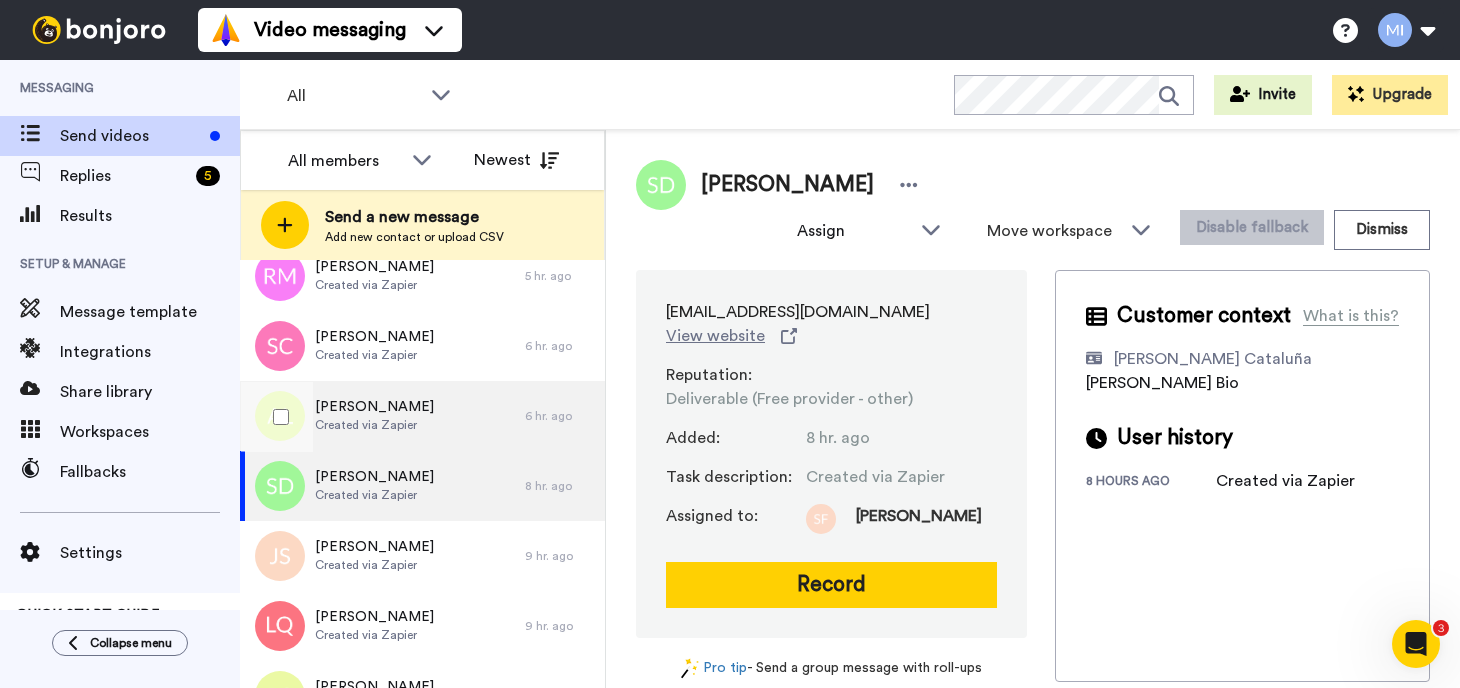 click on "[PERSON_NAME] Created via Zapier" at bounding box center (382, 416) 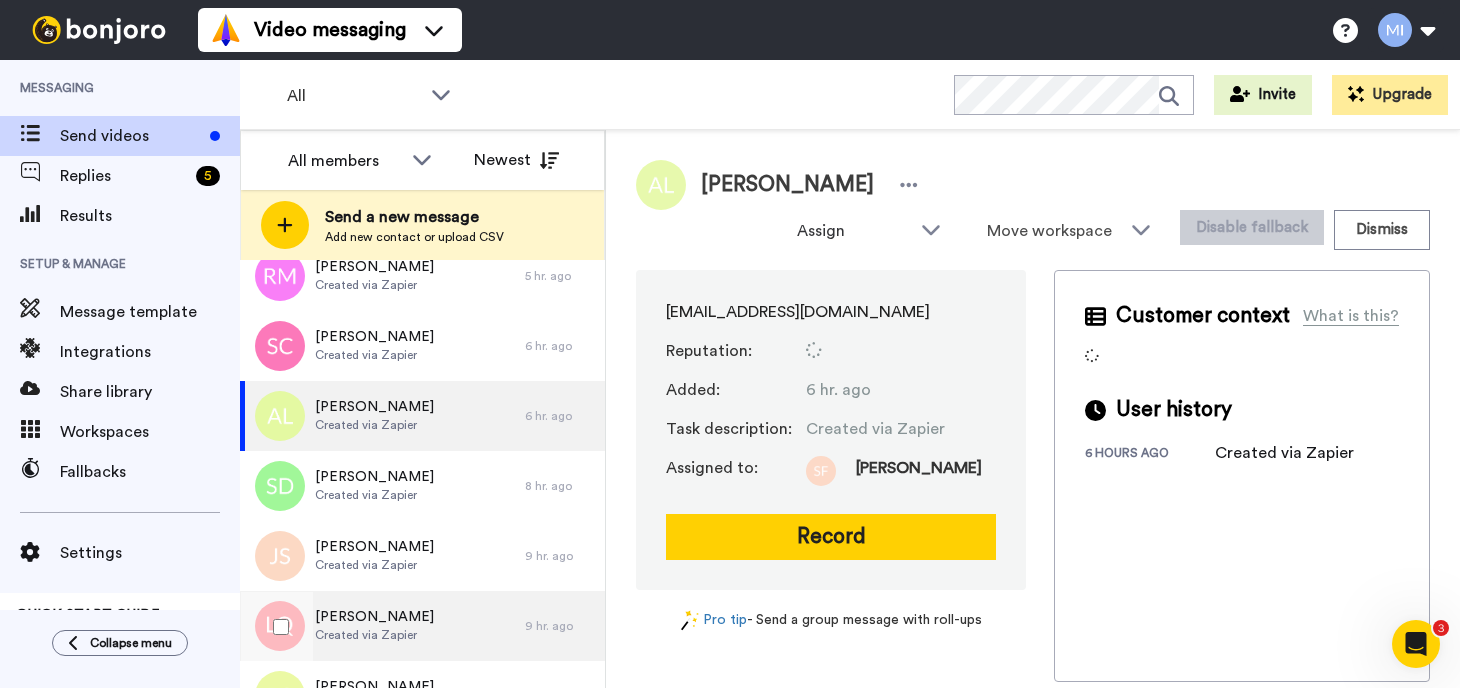 click on "[PERSON_NAME] Created via Zapier" at bounding box center (382, 626) 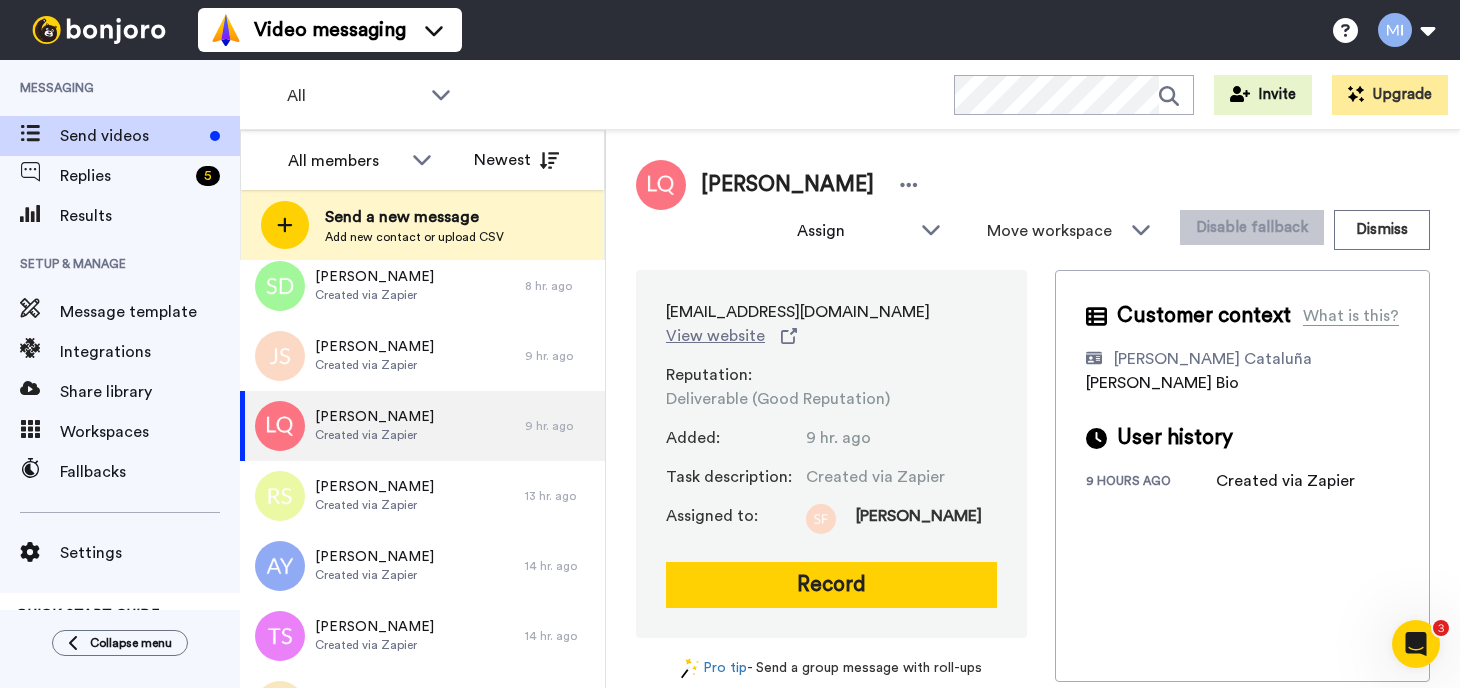 scroll, scrollTop: 770, scrollLeft: 0, axis: vertical 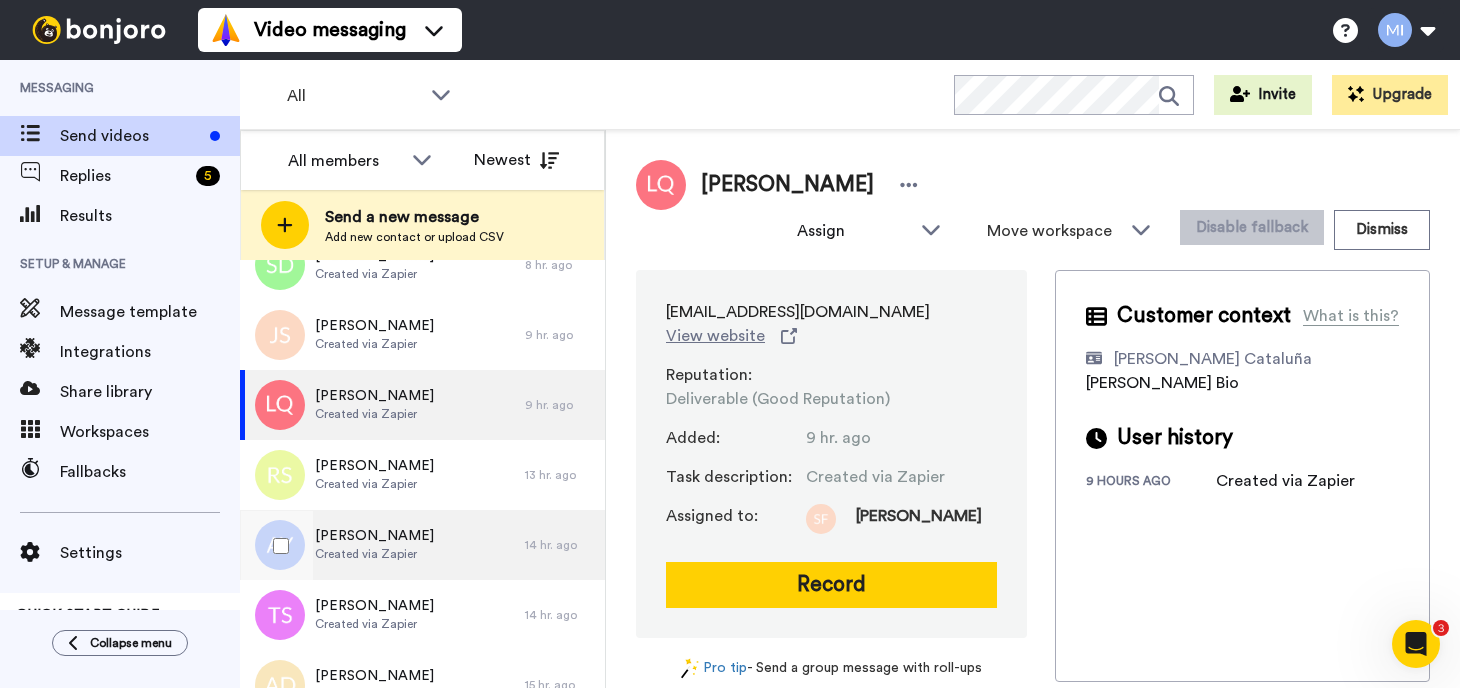 click on "[PERSON_NAME] Created via Zapier" at bounding box center [382, 545] 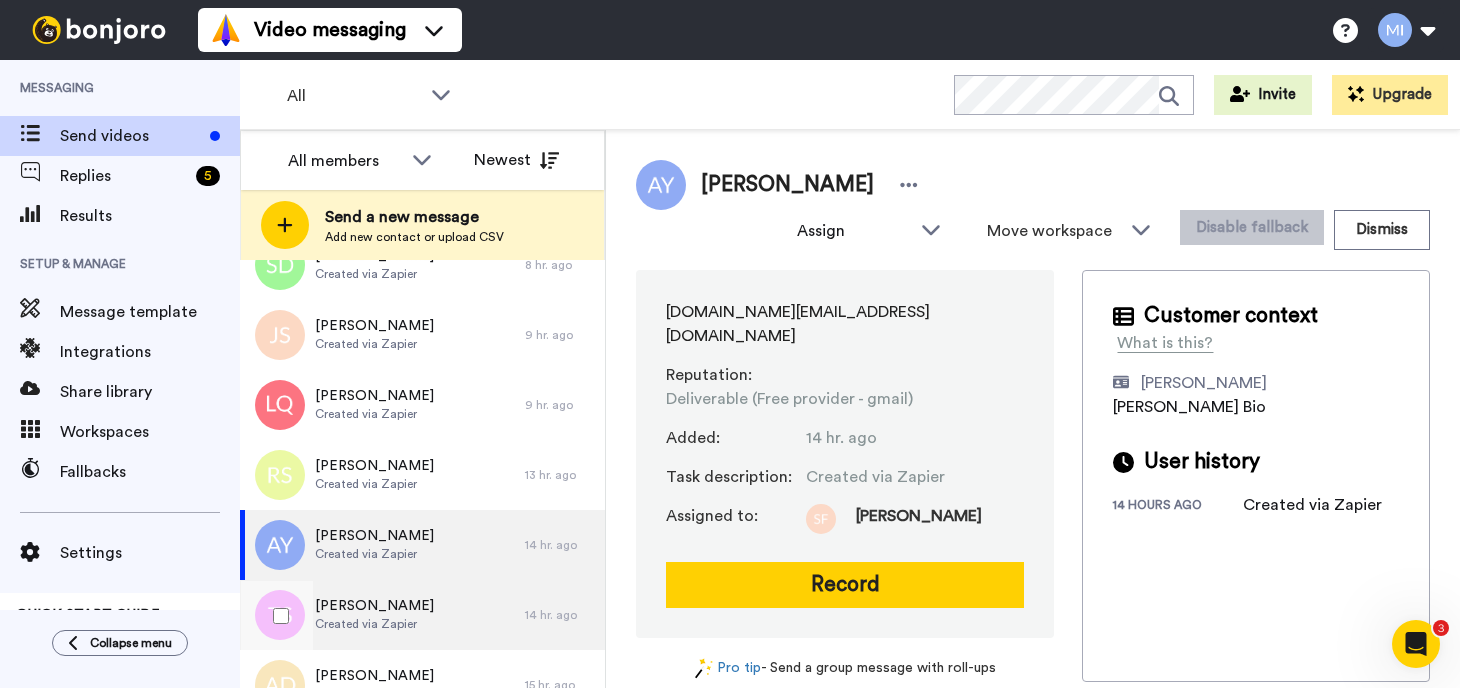 click on "[PERSON_NAME]" at bounding box center [374, 606] 